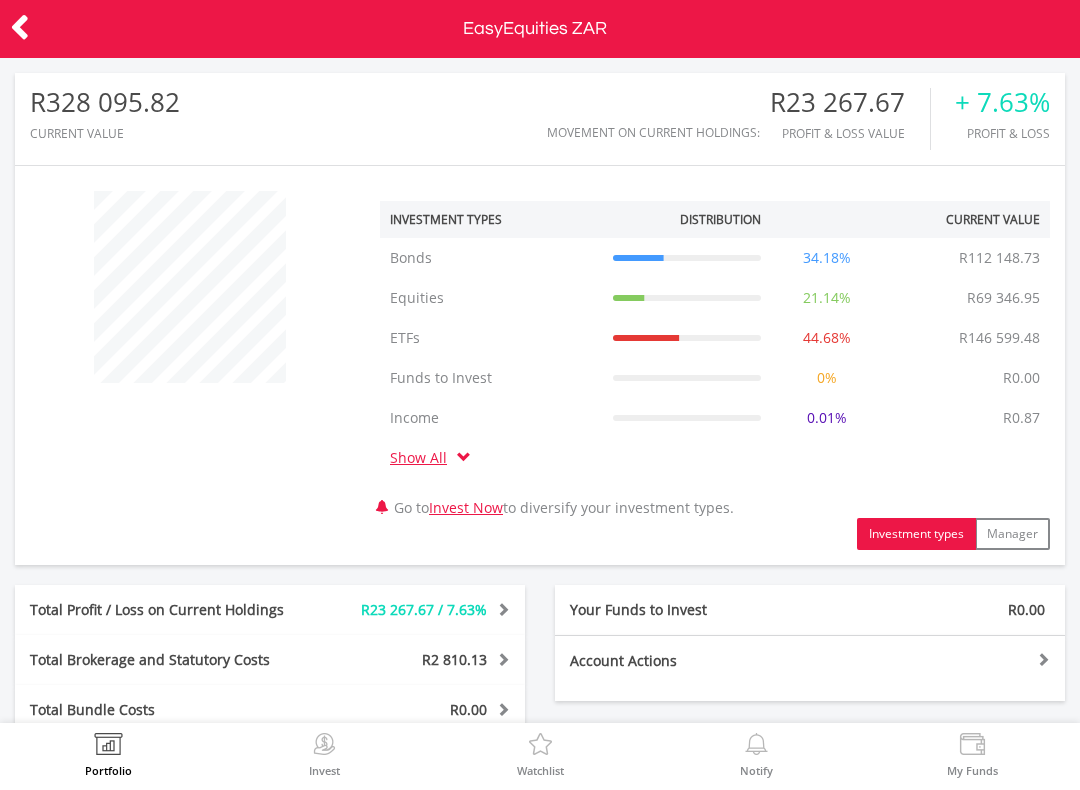 scroll, scrollTop: 0, scrollLeft: 0, axis: both 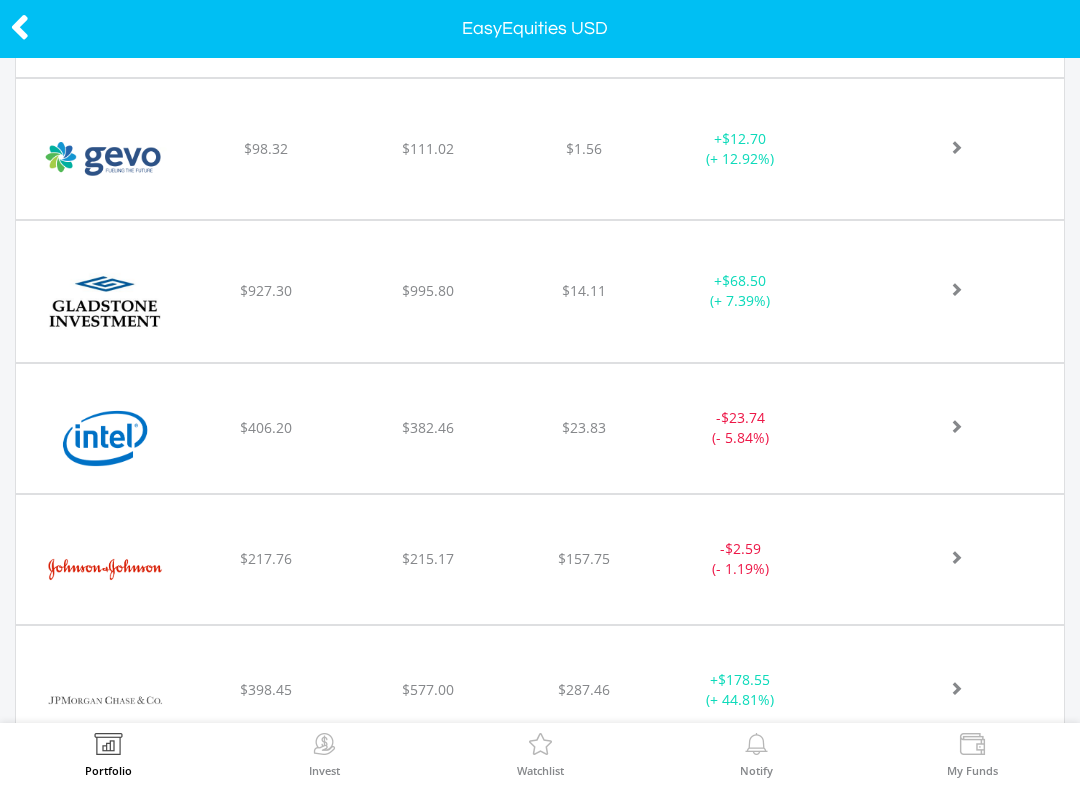 click at bounding box center (108, 747) 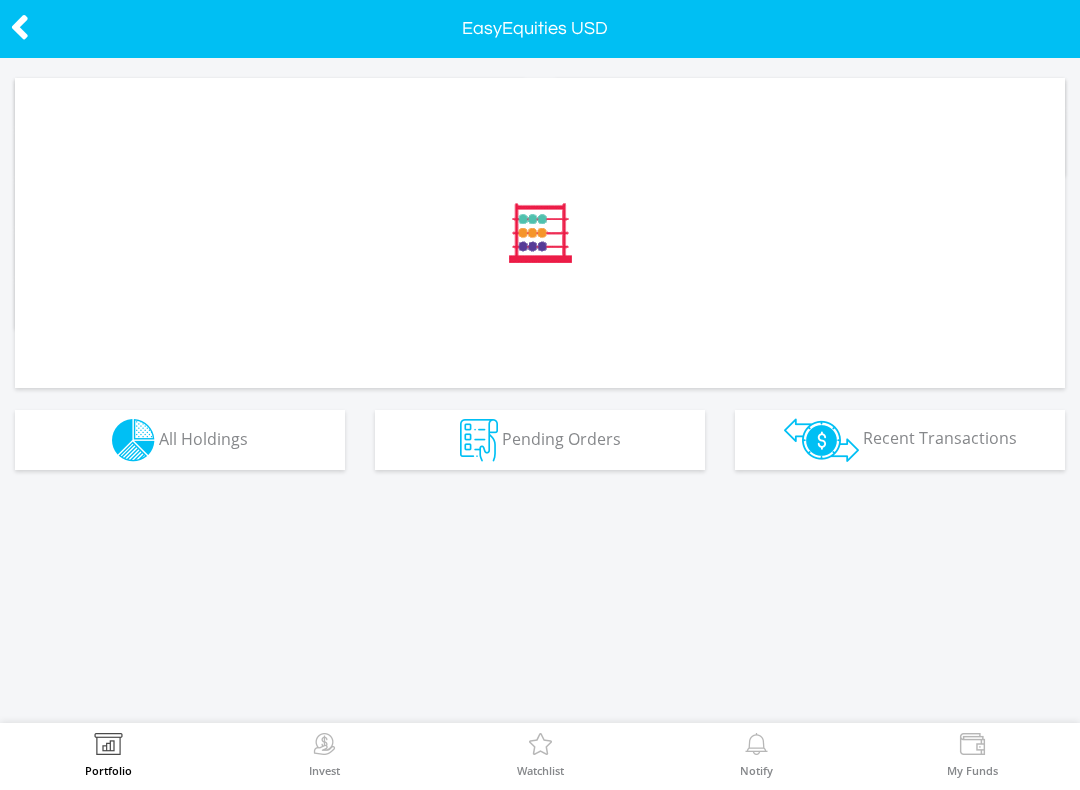 scroll, scrollTop: 0, scrollLeft: 0, axis: both 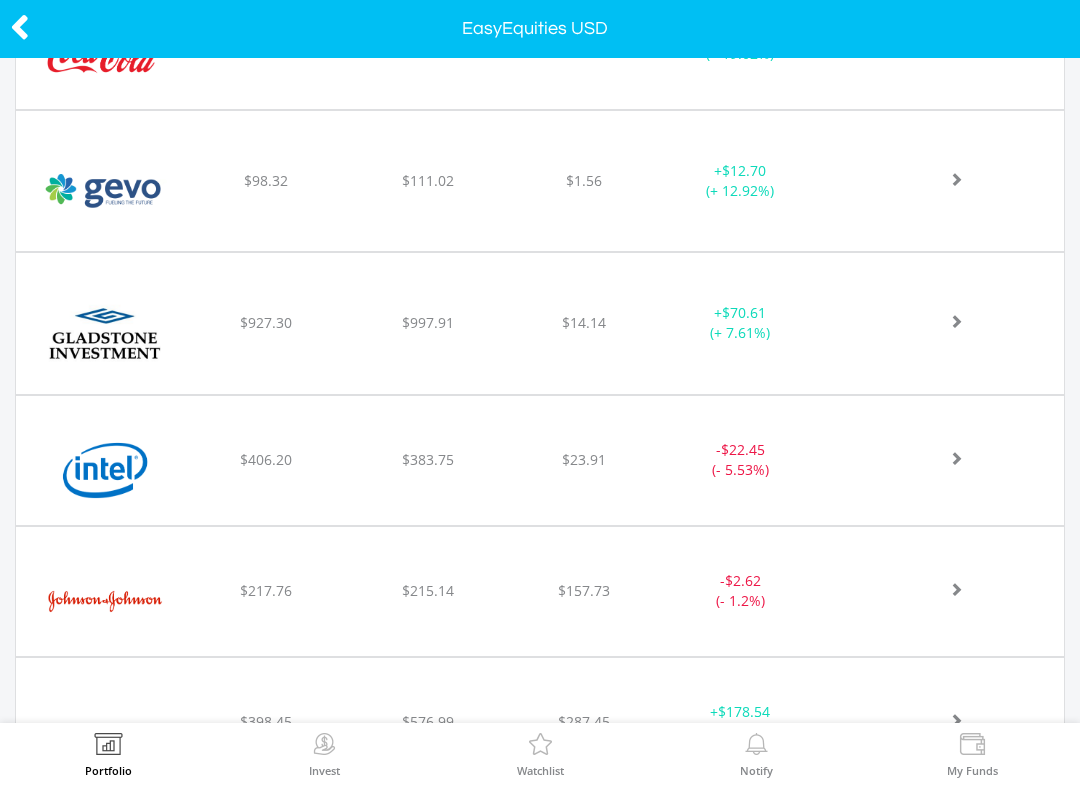 click at bounding box center [933, -630] 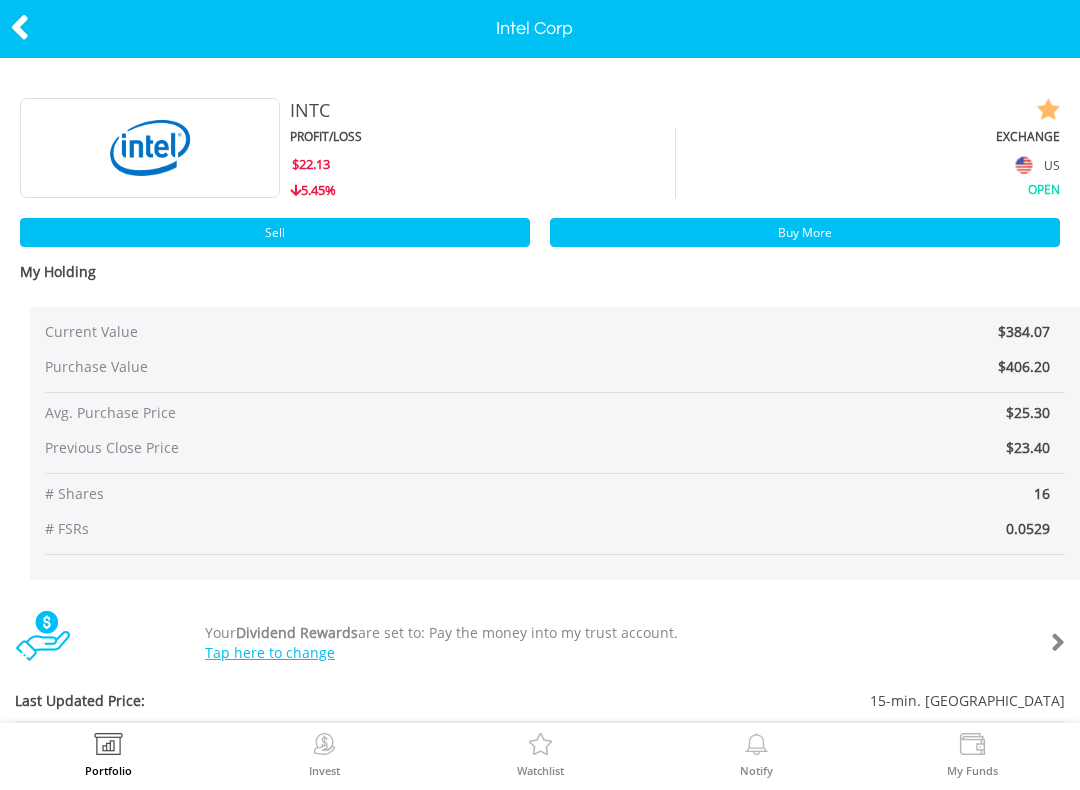 scroll, scrollTop: 0, scrollLeft: 0, axis: both 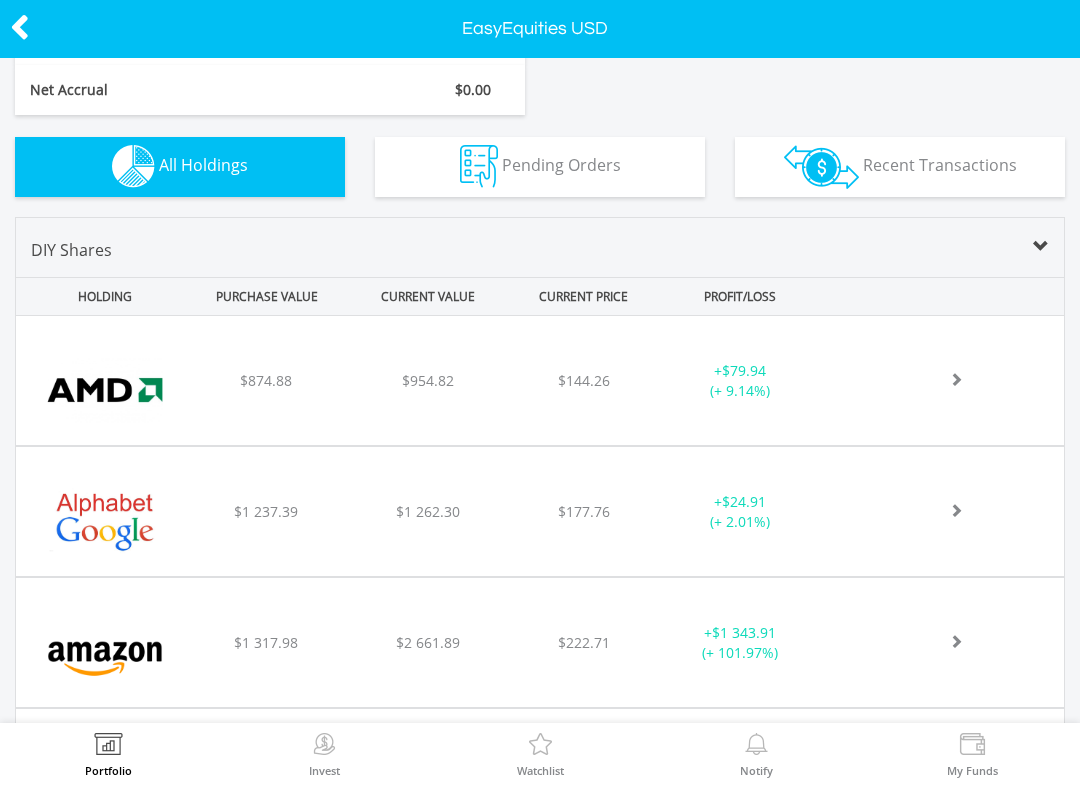 click at bounding box center (108, 747) 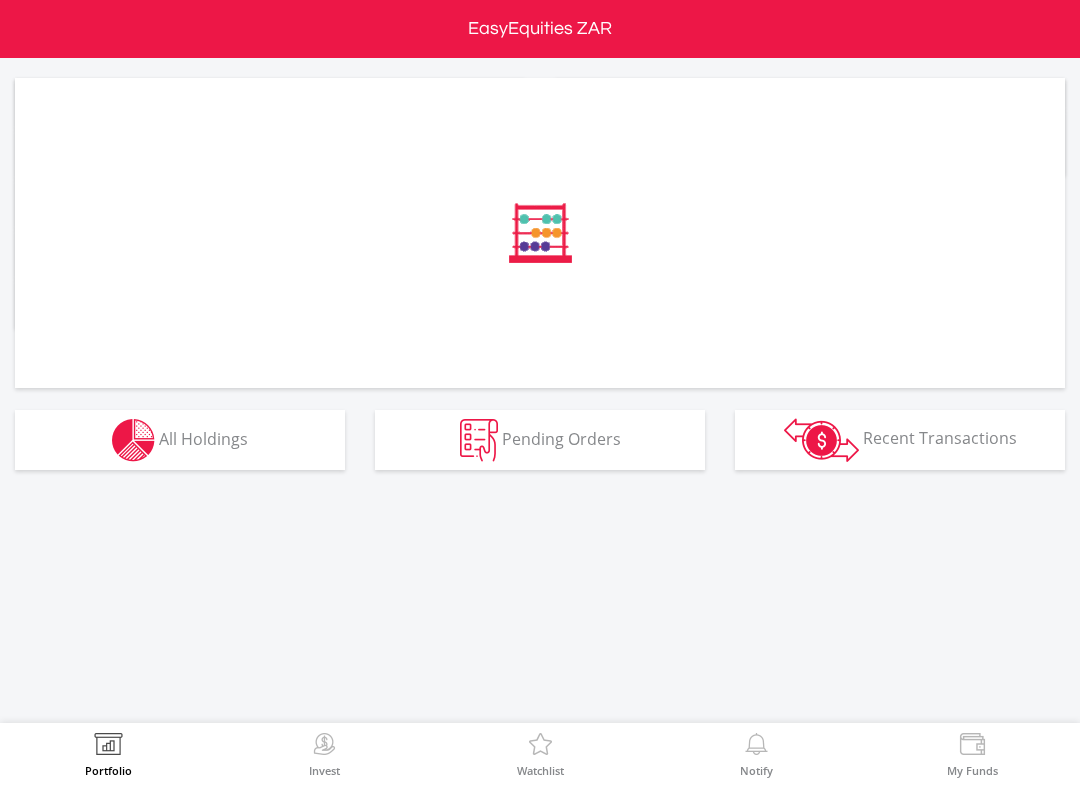 scroll, scrollTop: 0, scrollLeft: 0, axis: both 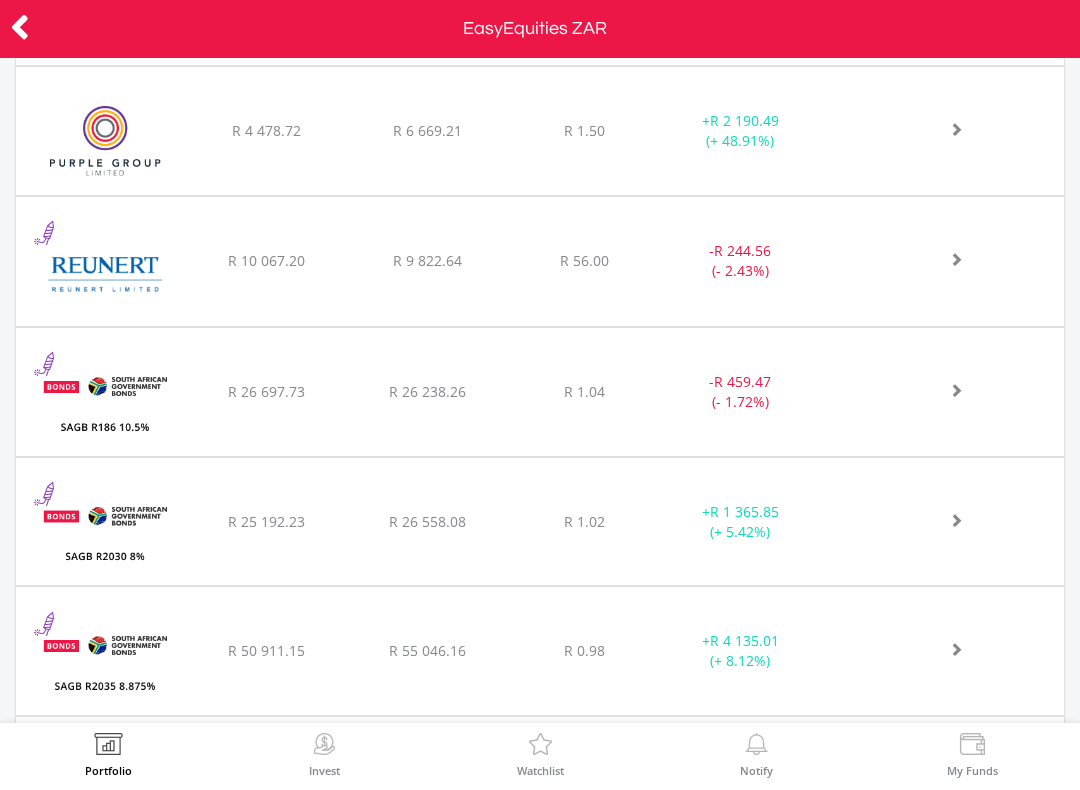 click on "﻿
SAGB R2030 8% 31/01/30
R 25 192.23
R 26 558.08
R 1.02
+  R 1 365.85 (+ 5.42%)" at bounding box center [540, -791] 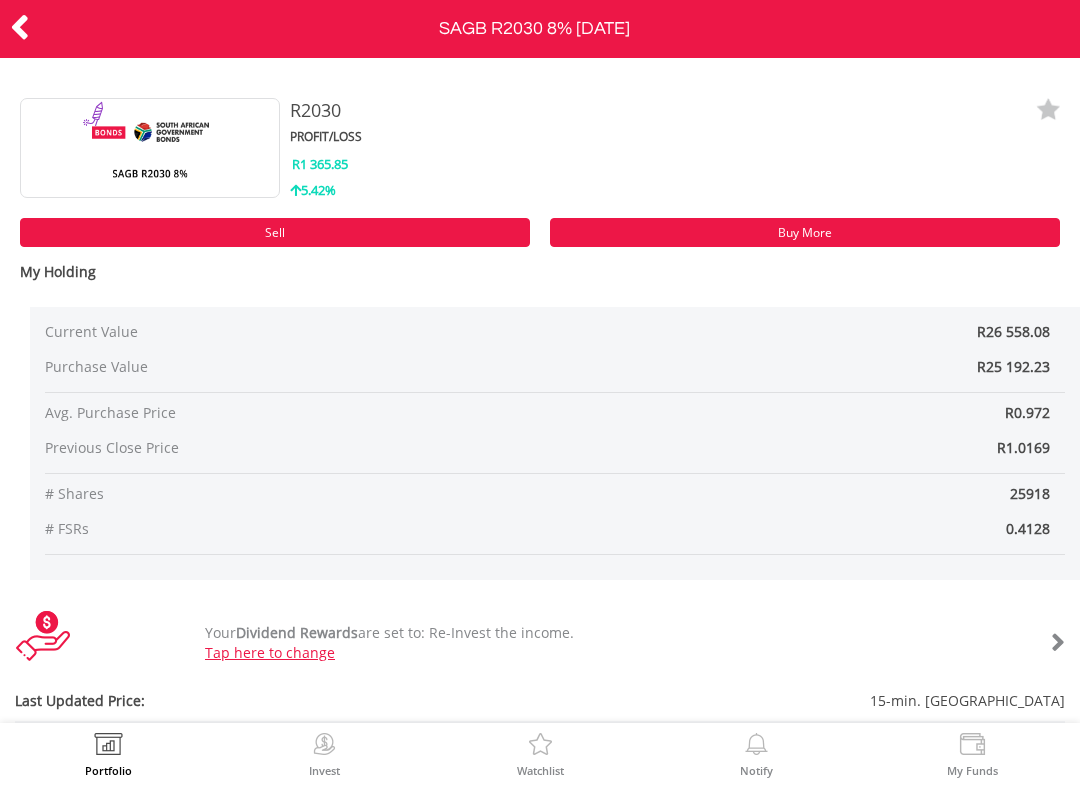 scroll, scrollTop: 0, scrollLeft: 0, axis: both 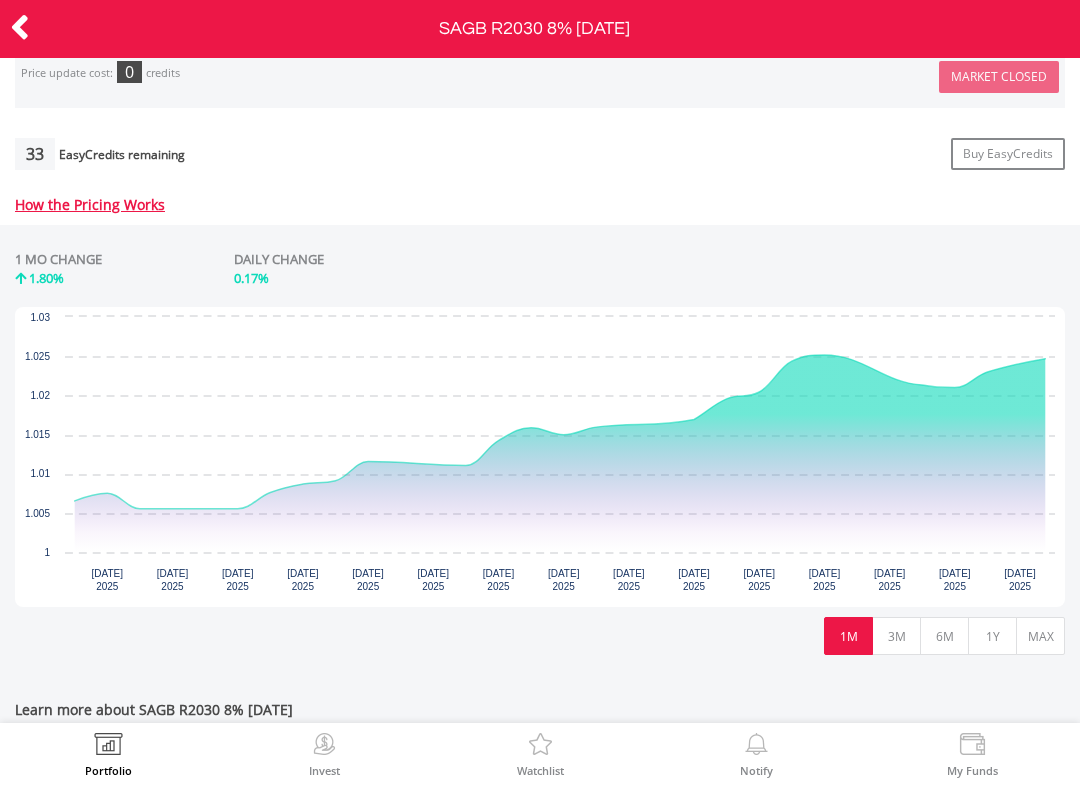 click on "1Y" at bounding box center [992, 636] 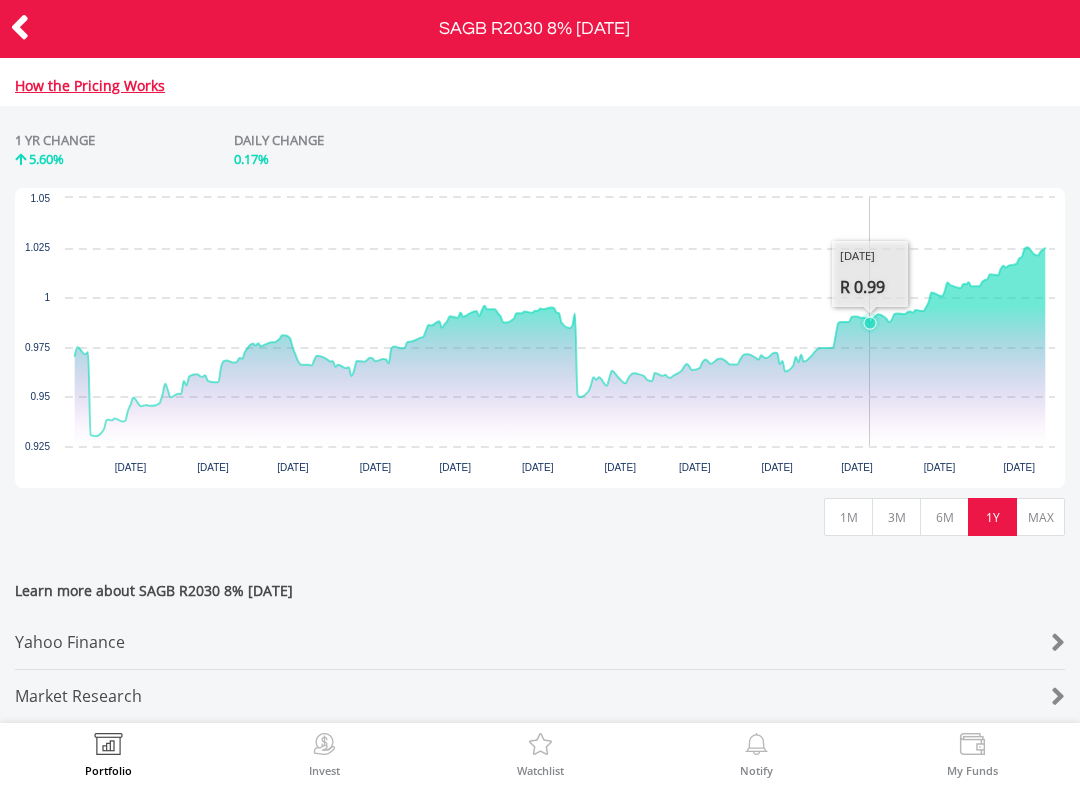 scroll, scrollTop: 897, scrollLeft: 0, axis: vertical 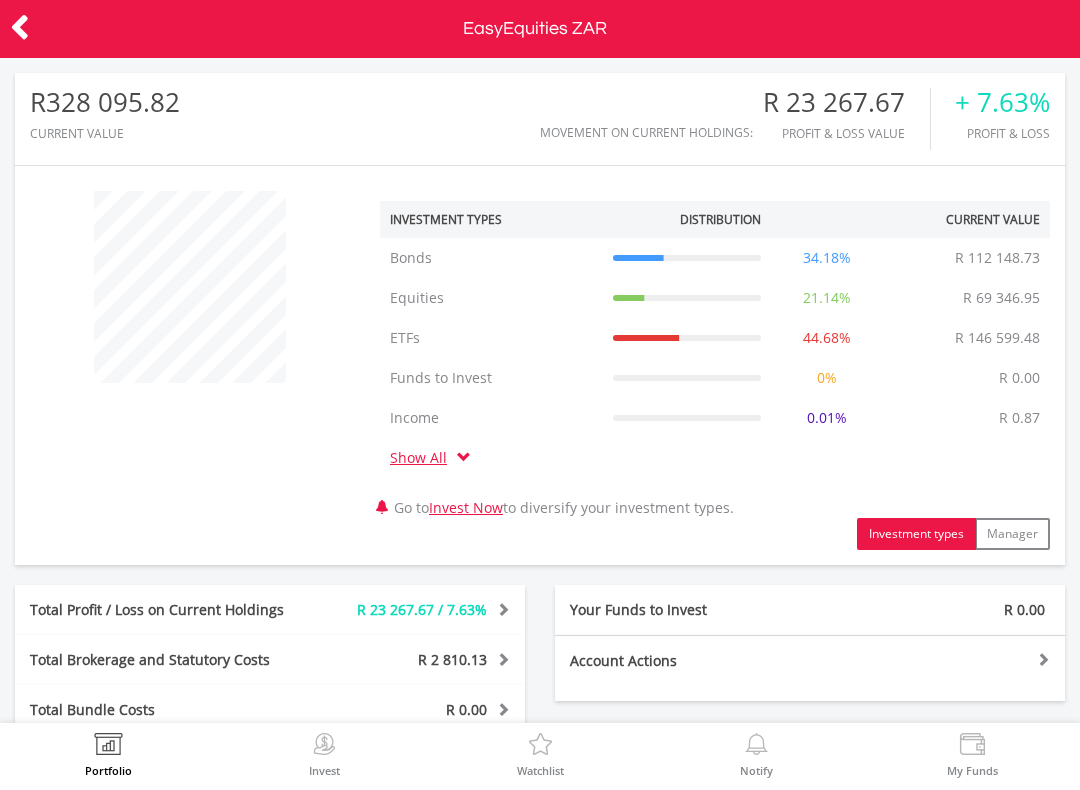 click at bounding box center [108, 747] 